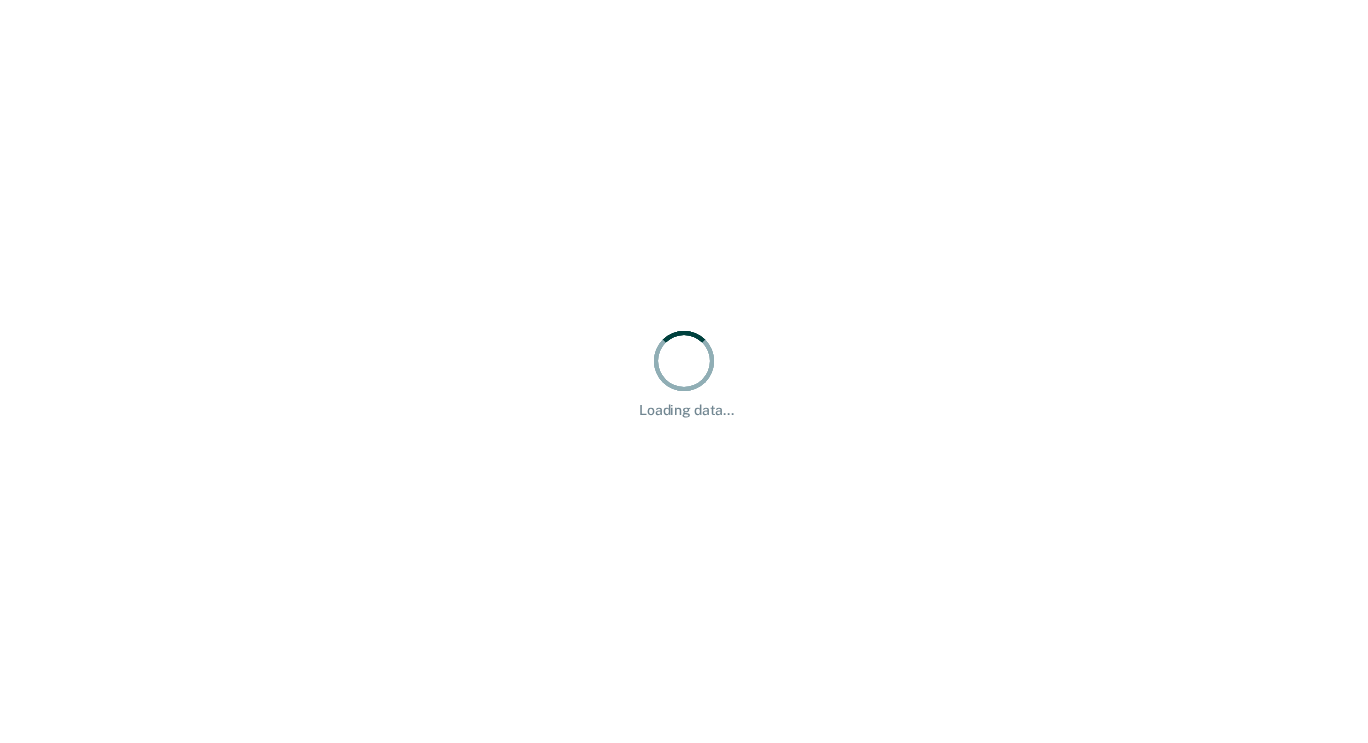 scroll, scrollTop: 0, scrollLeft: 0, axis: both 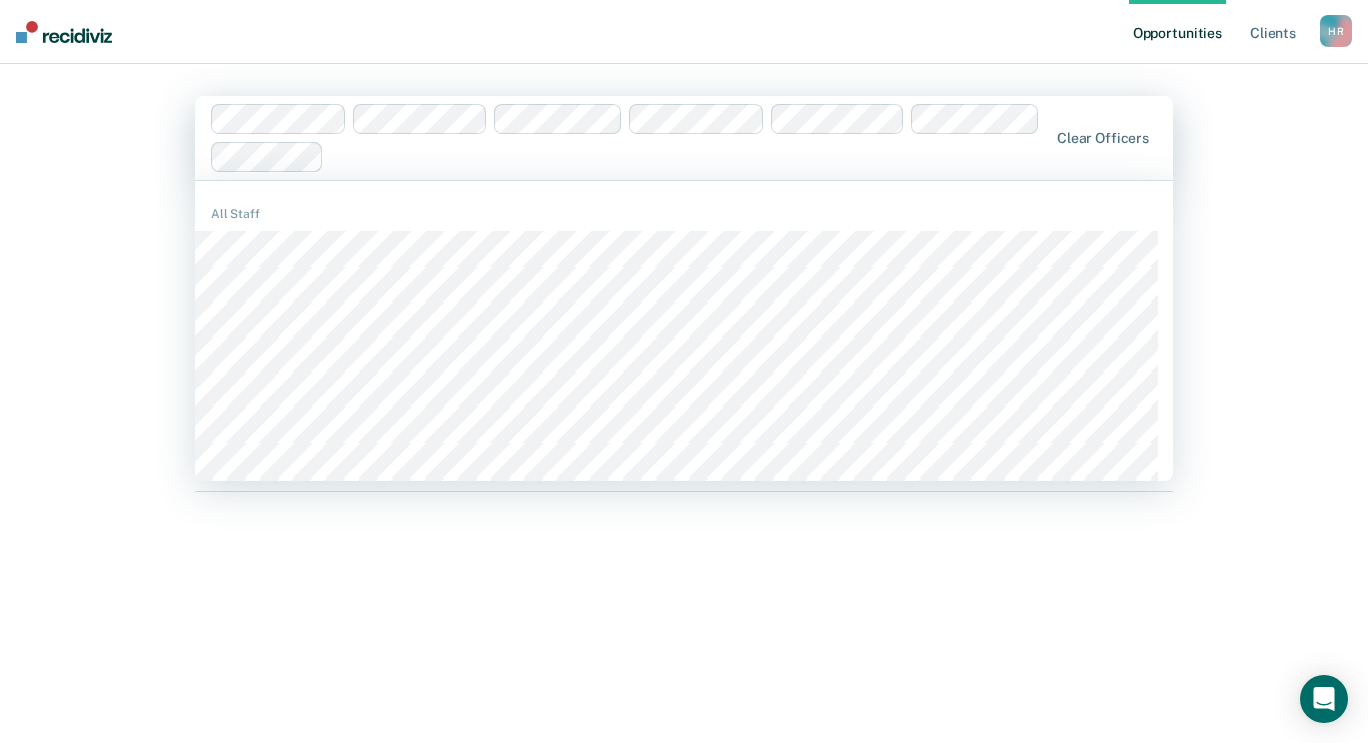 click at bounding box center [689, 156] 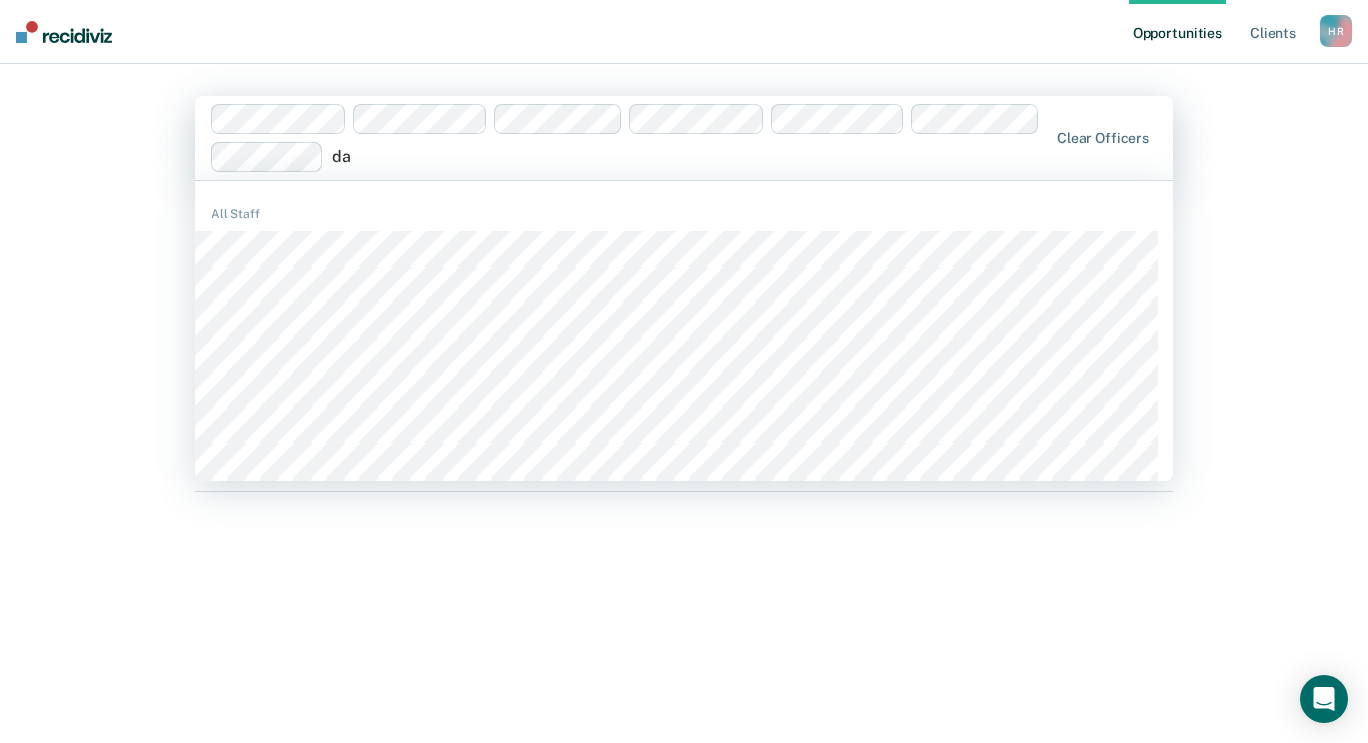 type on "d" 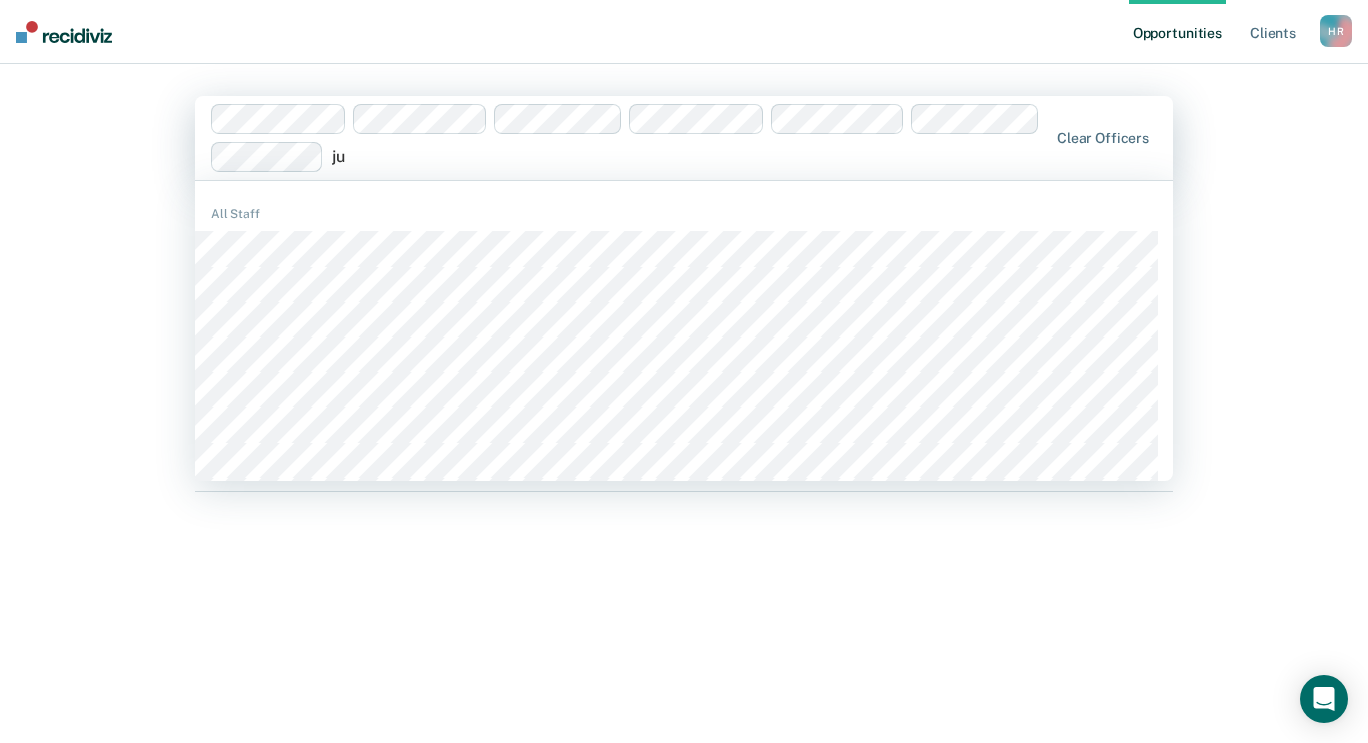 type on "j" 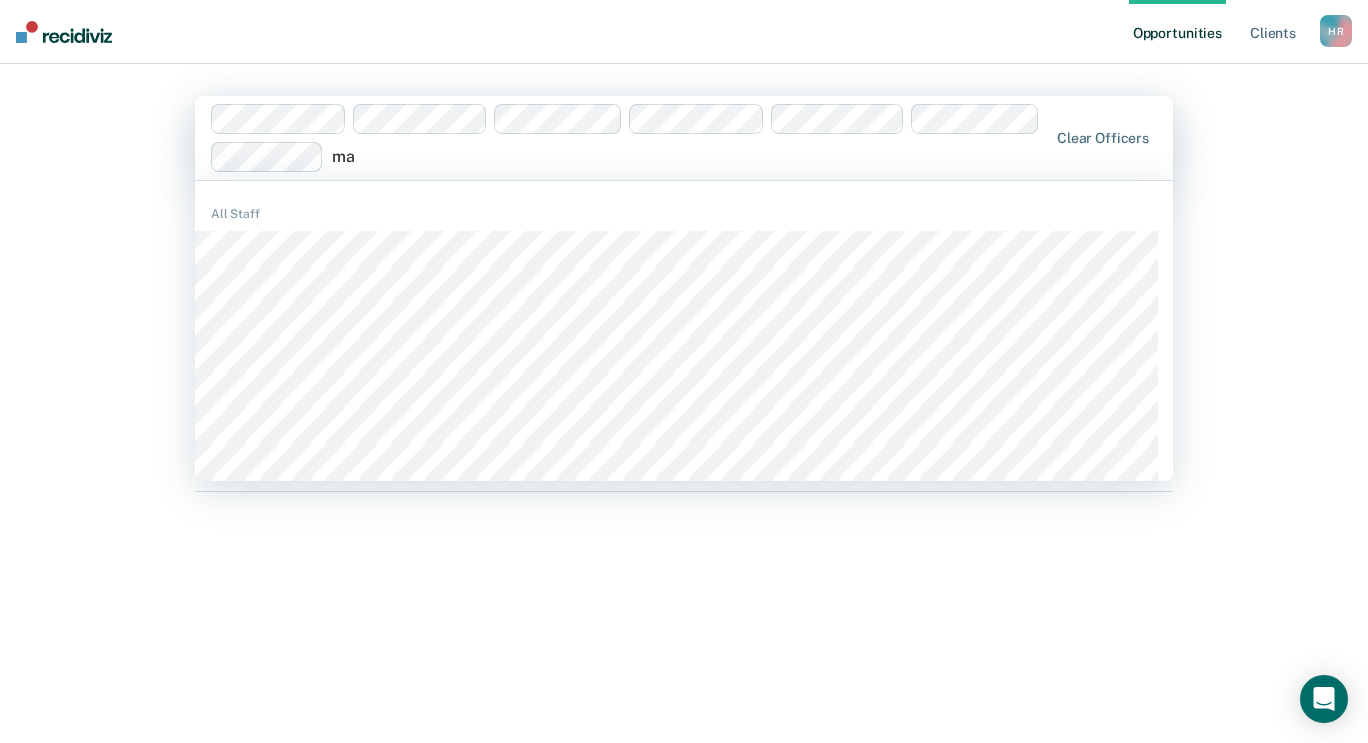 type on "m" 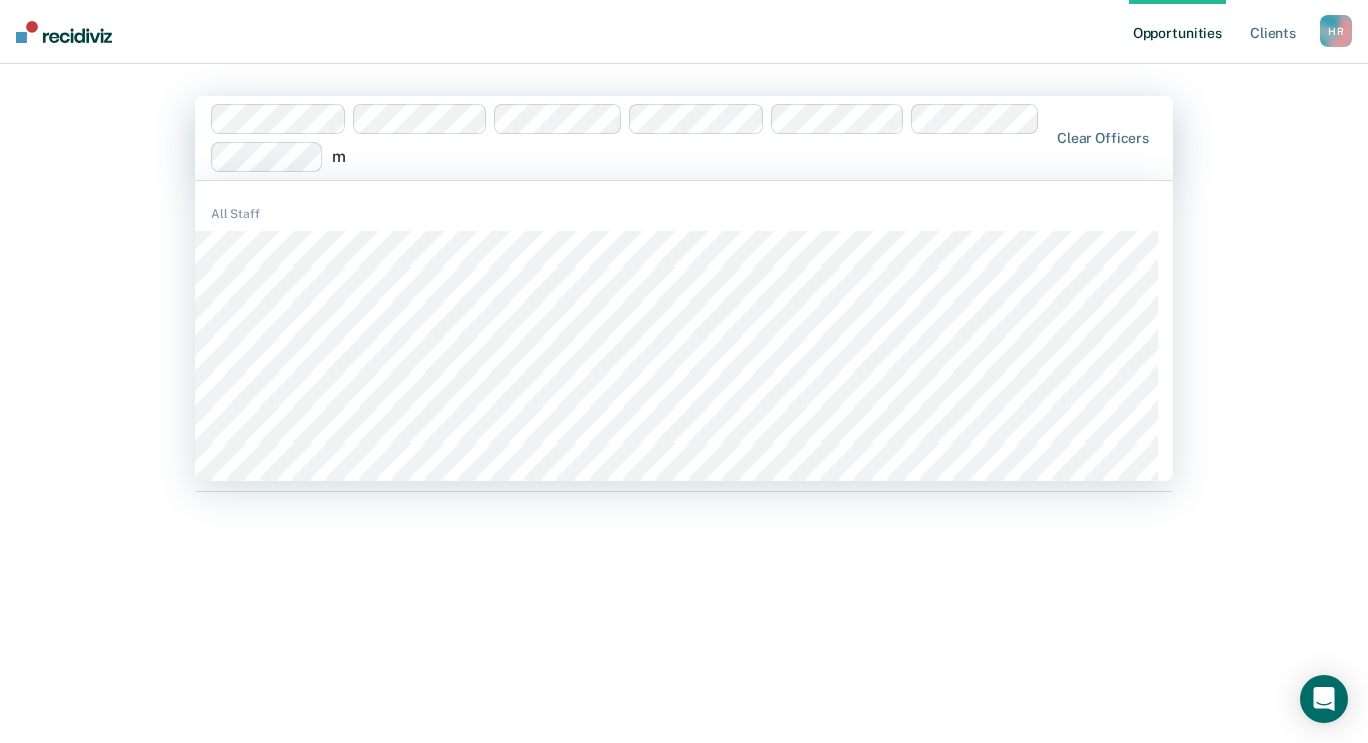type 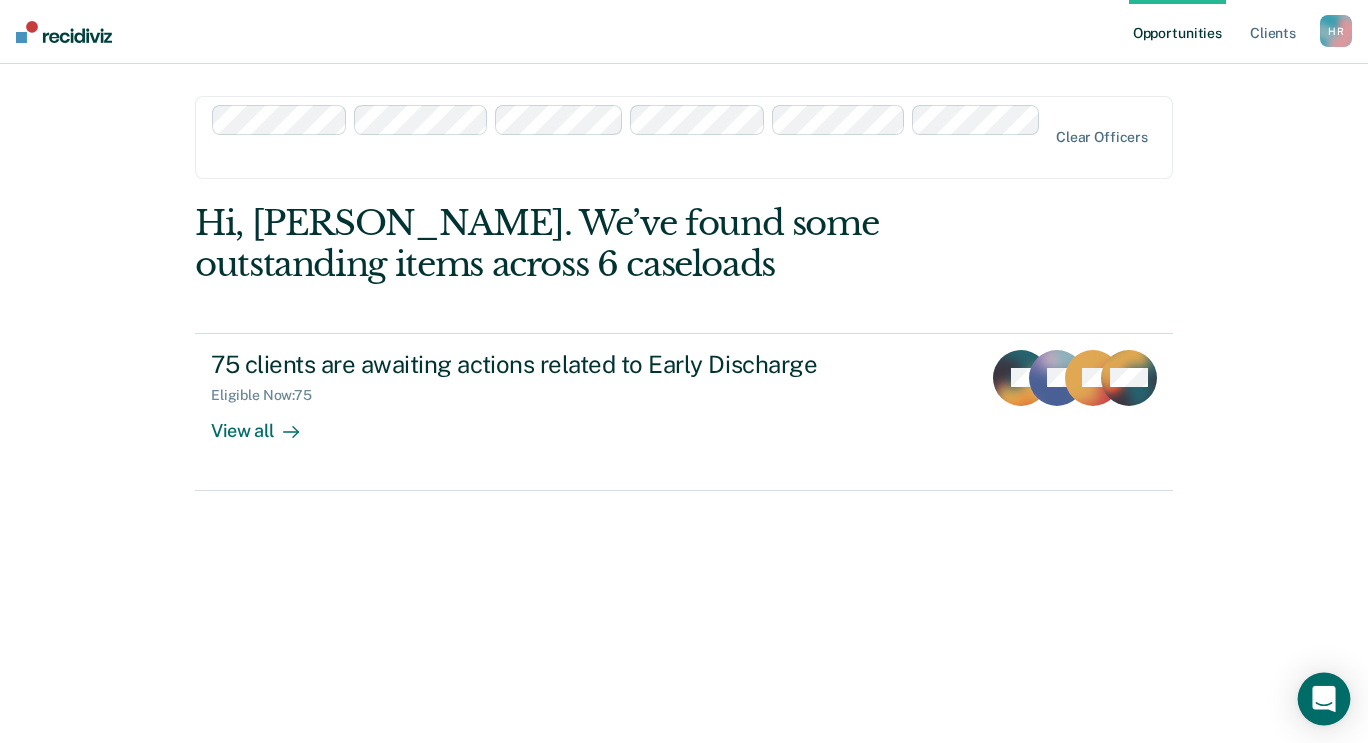 click 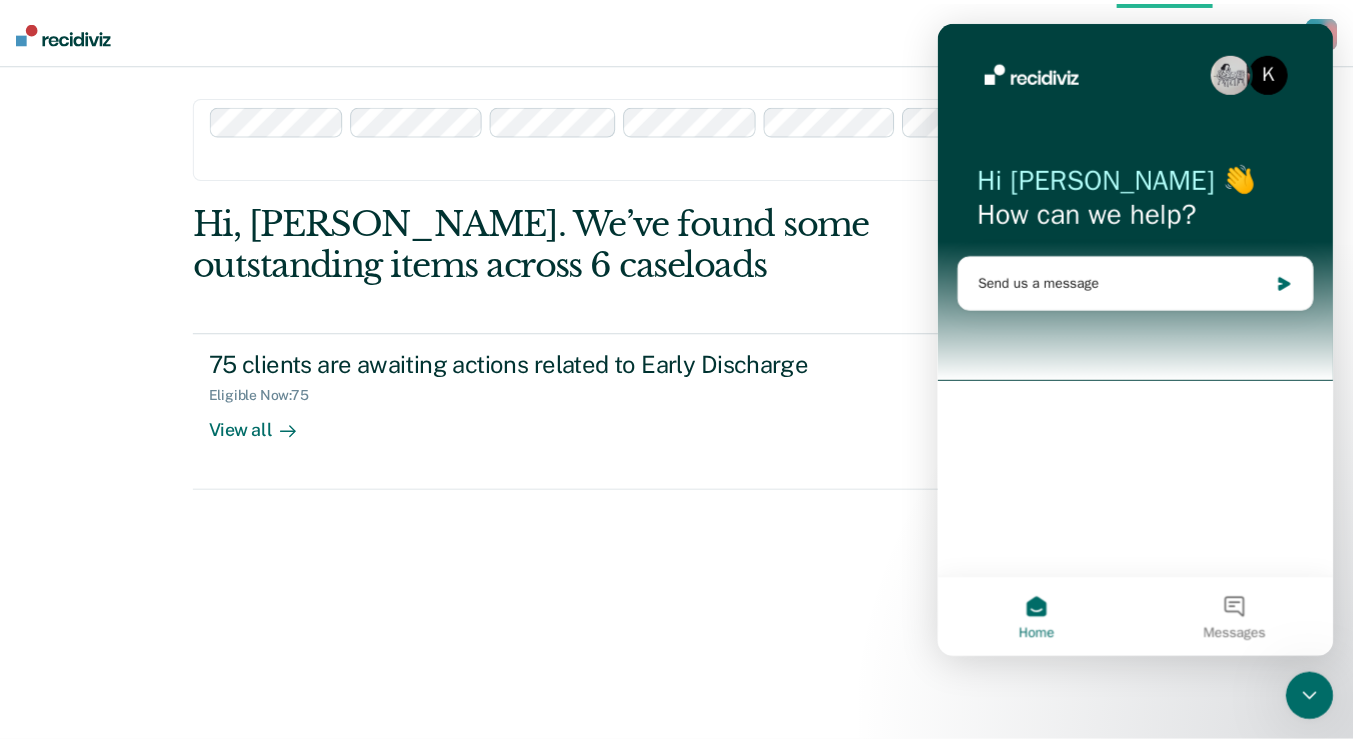 scroll, scrollTop: 0, scrollLeft: 0, axis: both 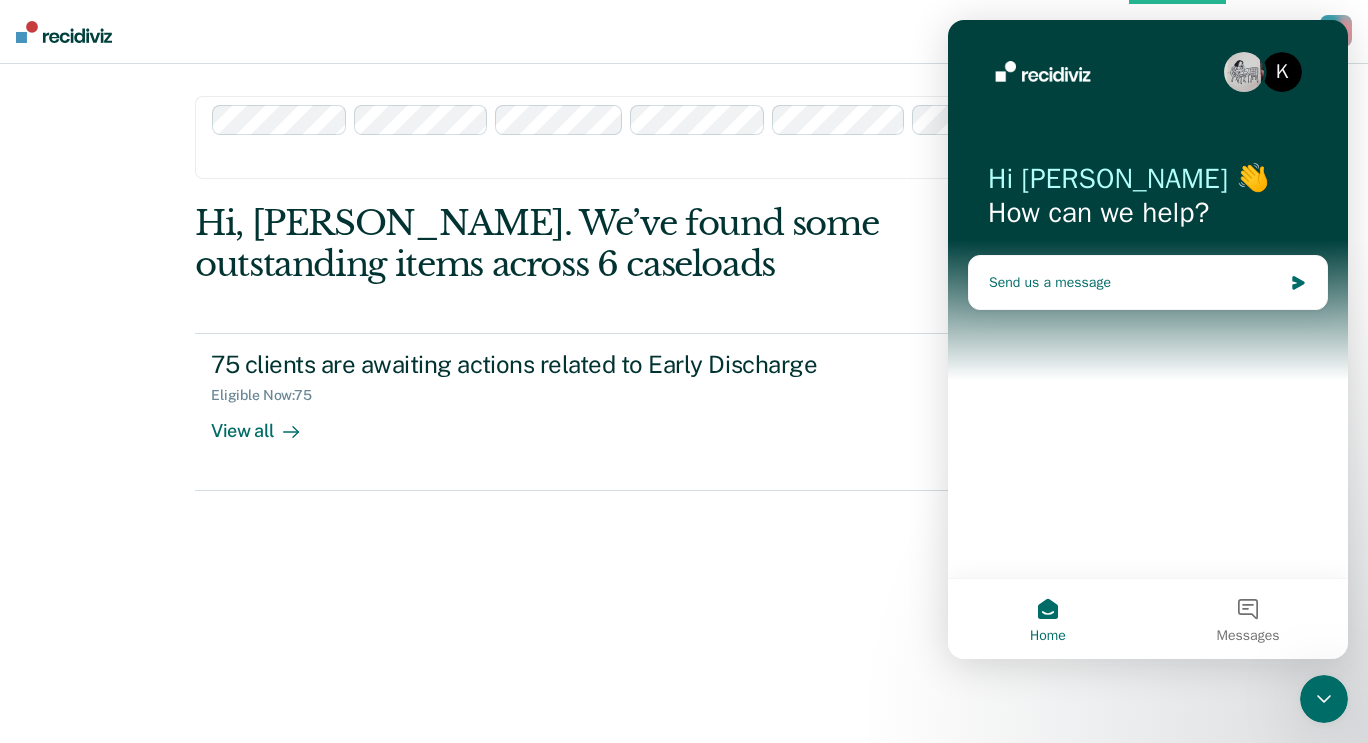 click on "Send us a message" at bounding box center (1148, 282) 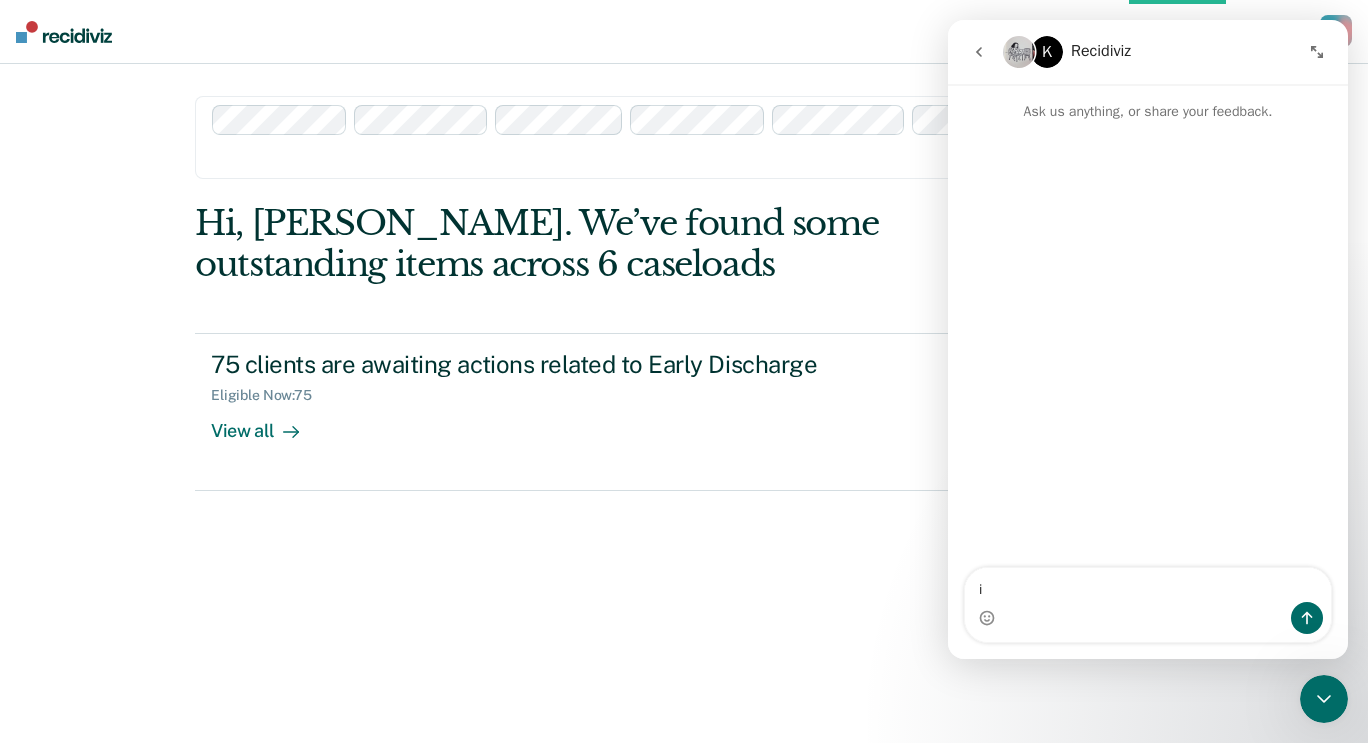 type on "i" 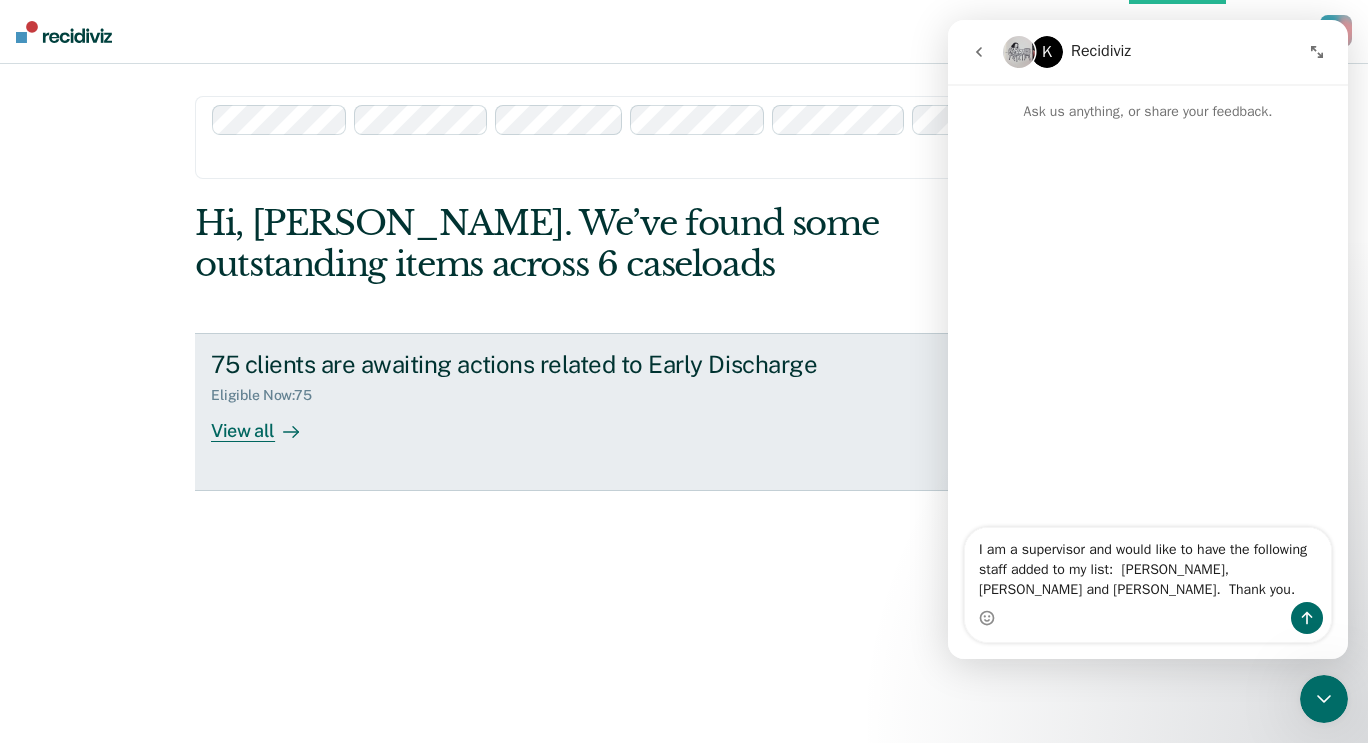 click on "View all" at bounding box center [267, 422] 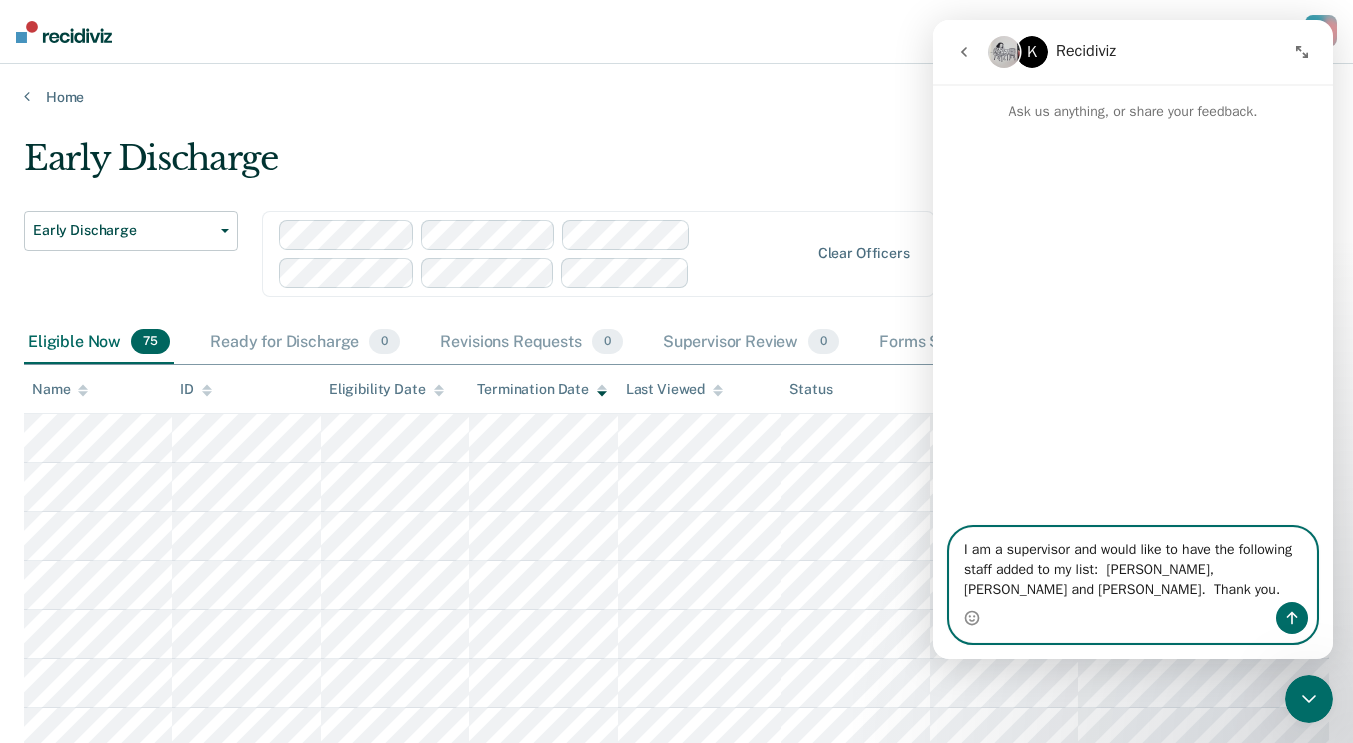click on "I am a supervisor and would like to have the following staff added to my list:  [PERSON_NAME], [PERSON_NAME] and [PERSON_NAME].  Thank you." at bounding box center (1133, 565) 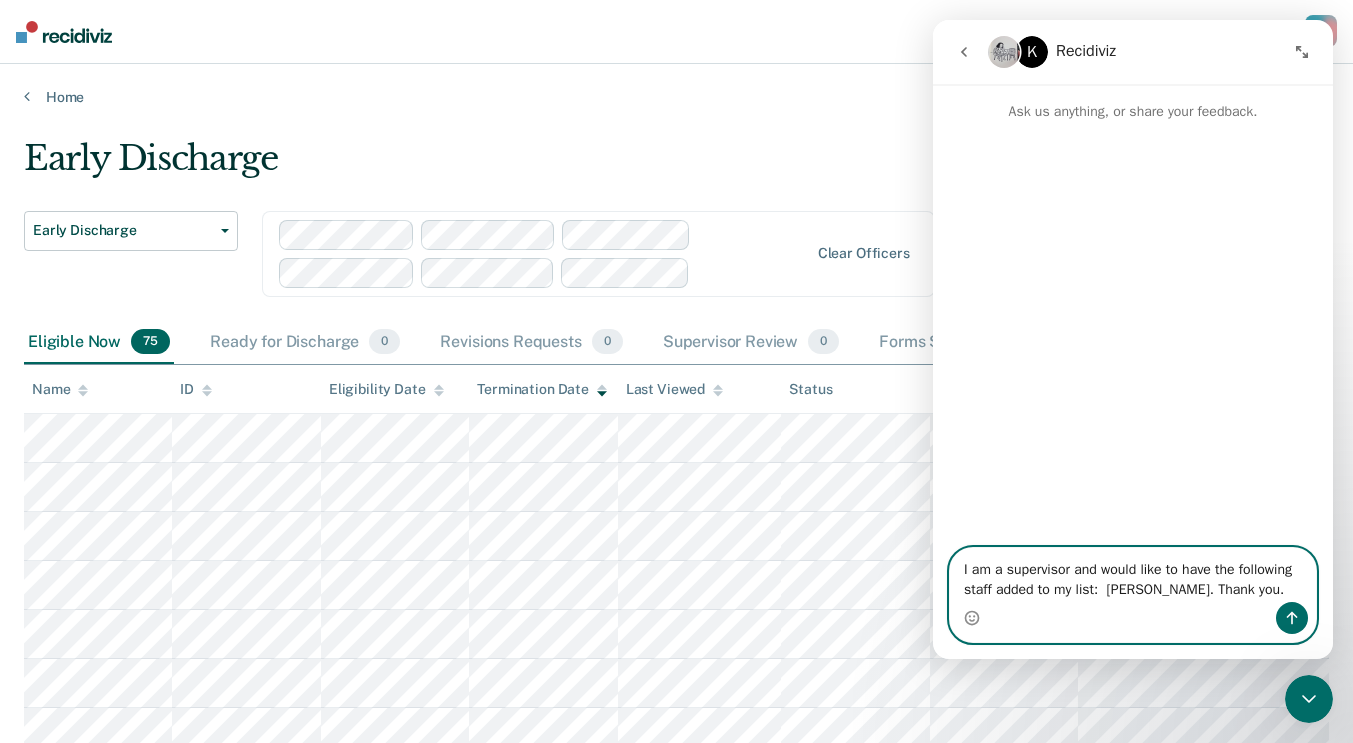 type on "I am a supervisor and would like to have the following staff added to my list:  [PERSON_NAME]. Thank you." 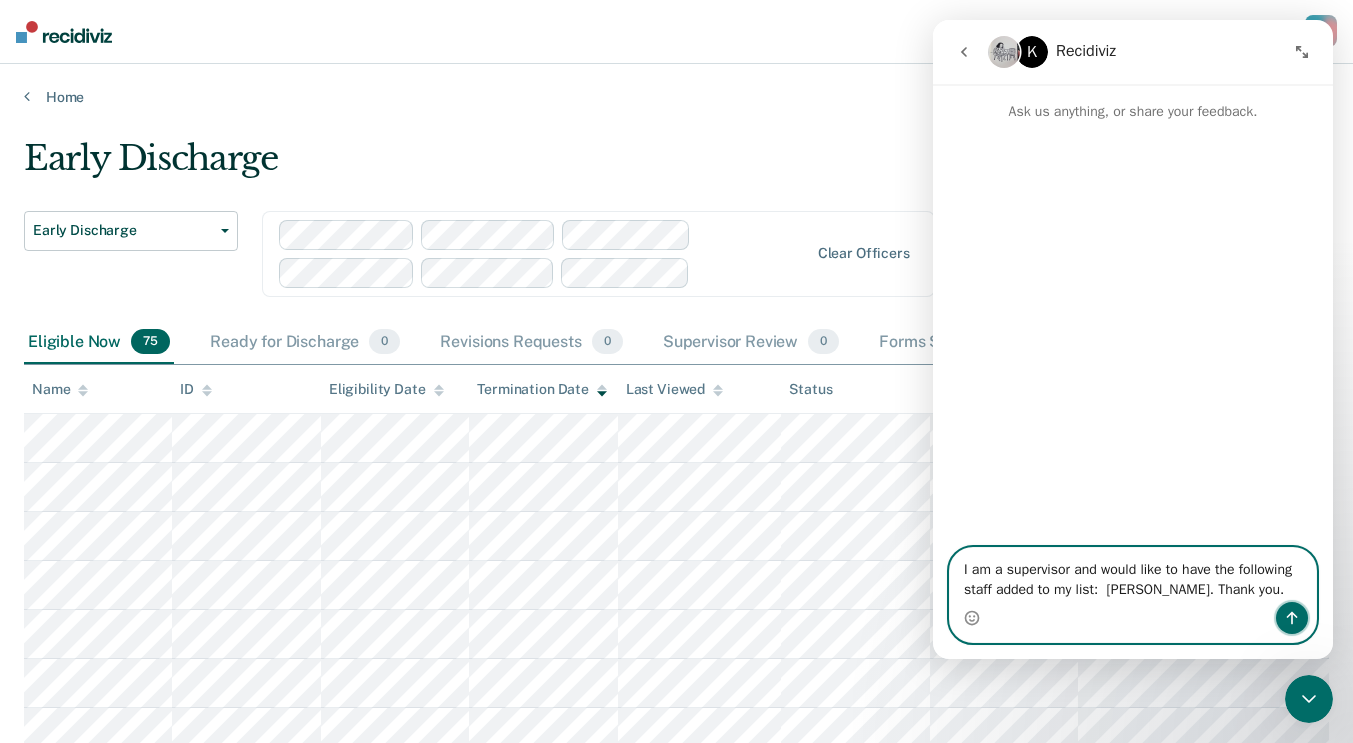 click 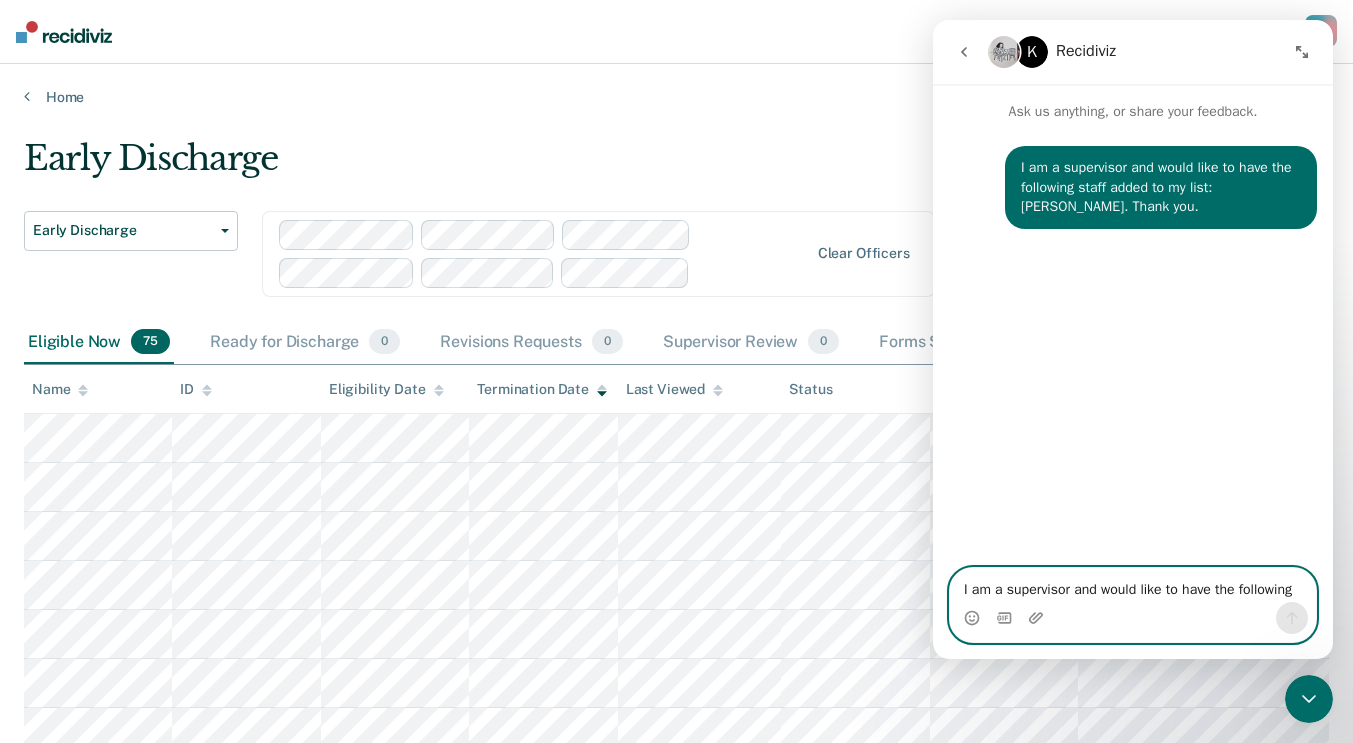 type 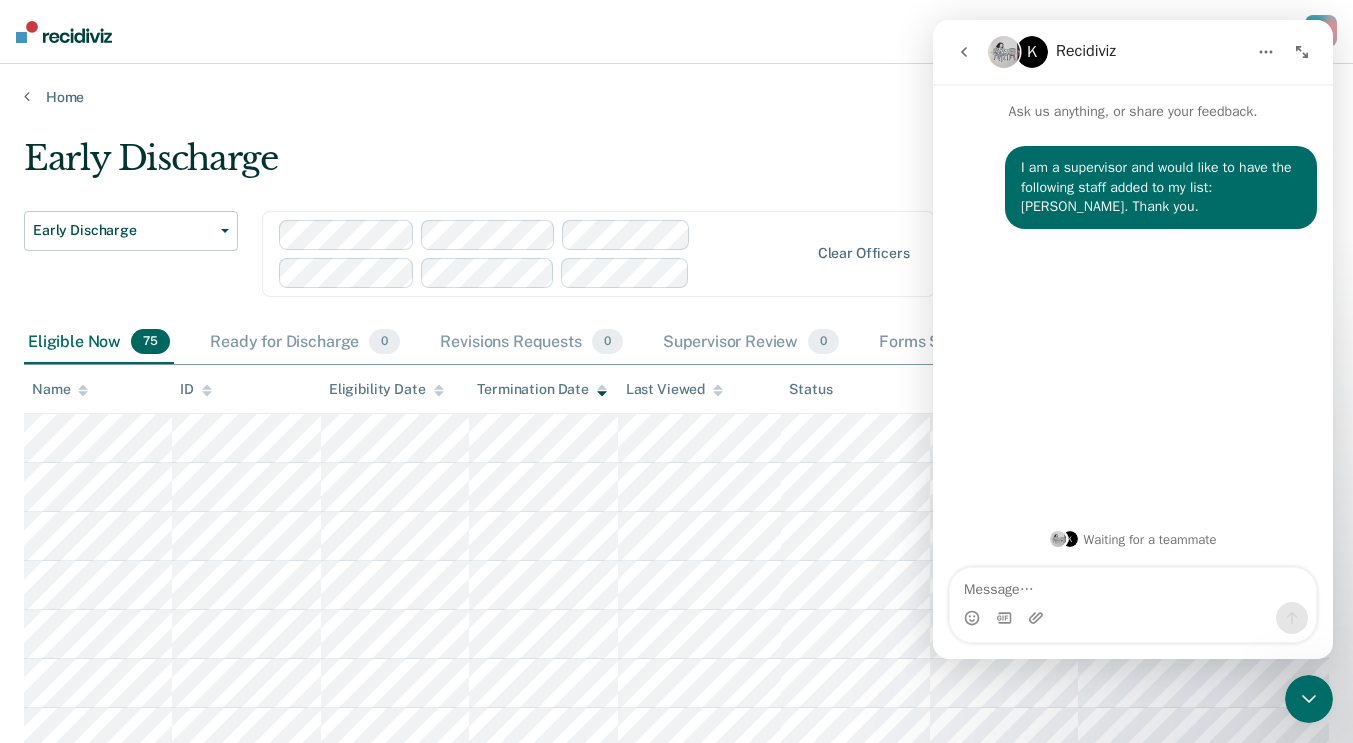 click on "Early Discharge" at bounding box center (531, 166) 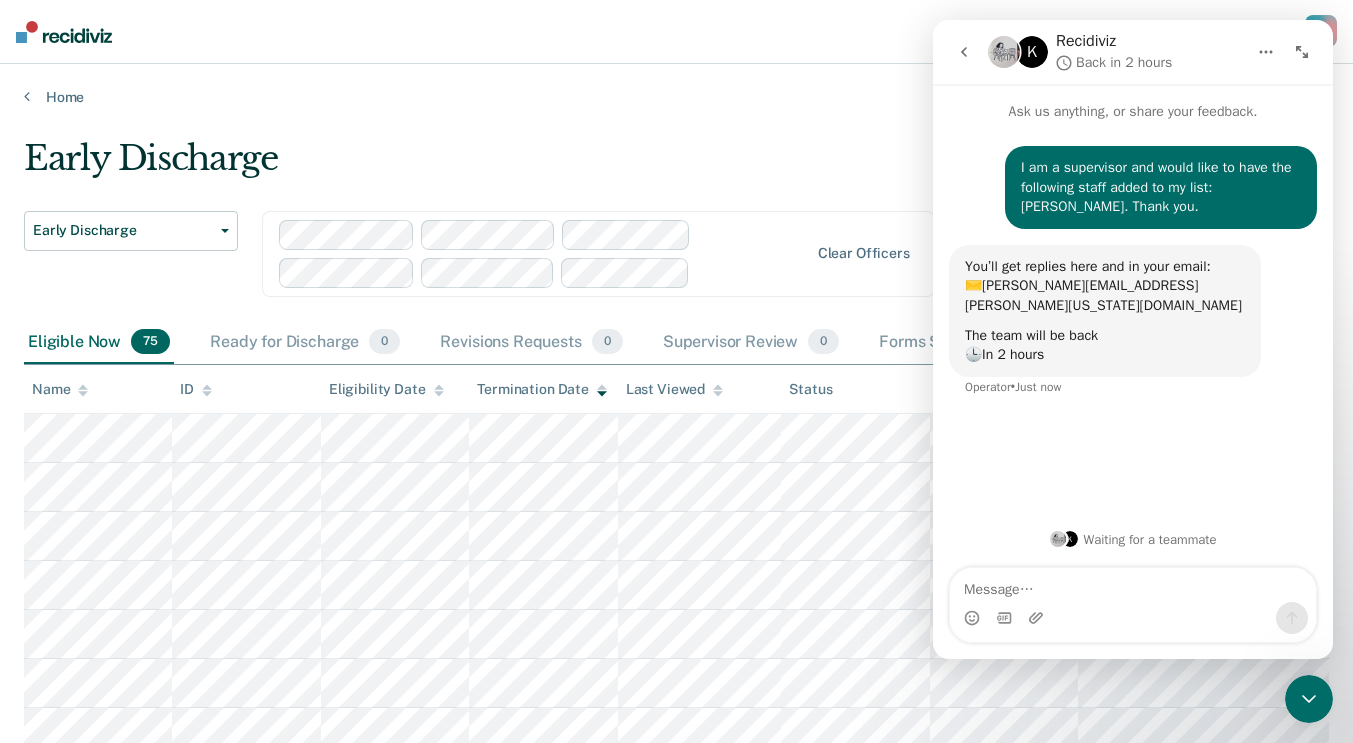 click on "Home" at bounding box center [676, 85] 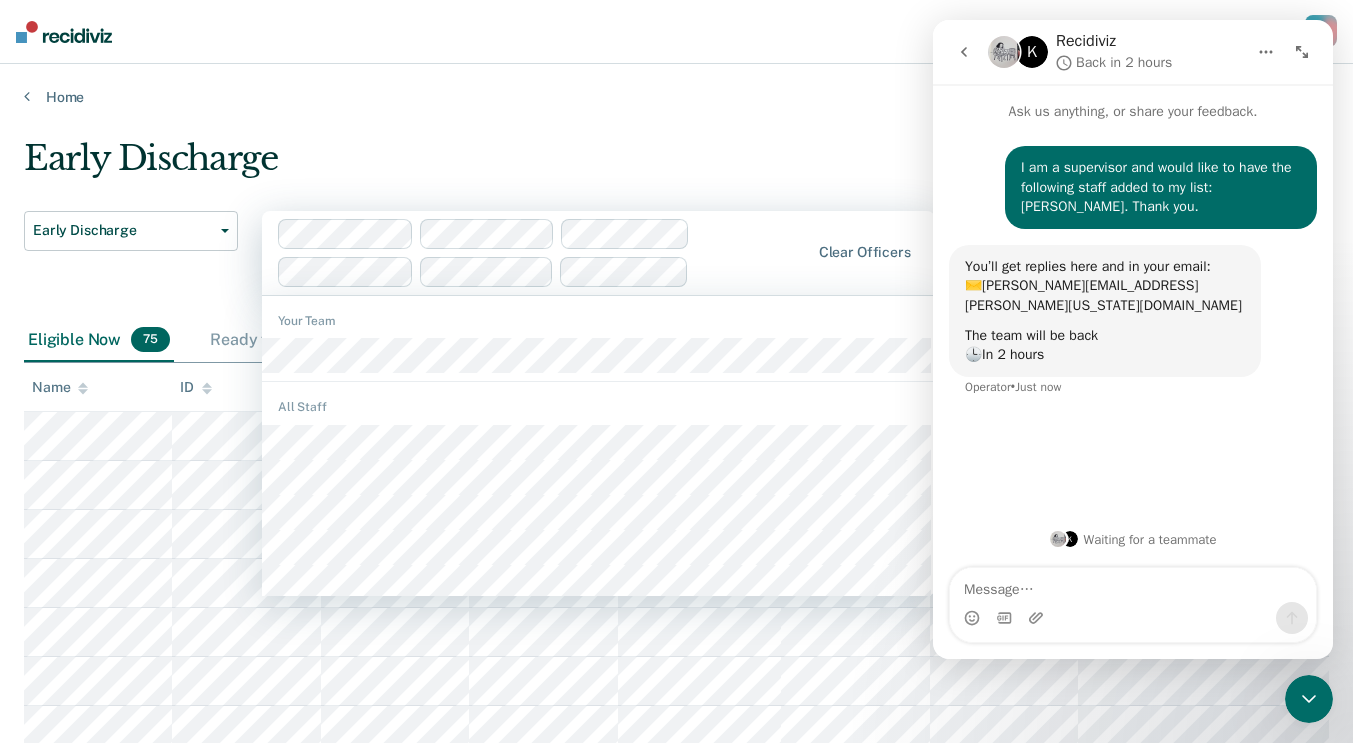 click at bounding box center (1302, 52) 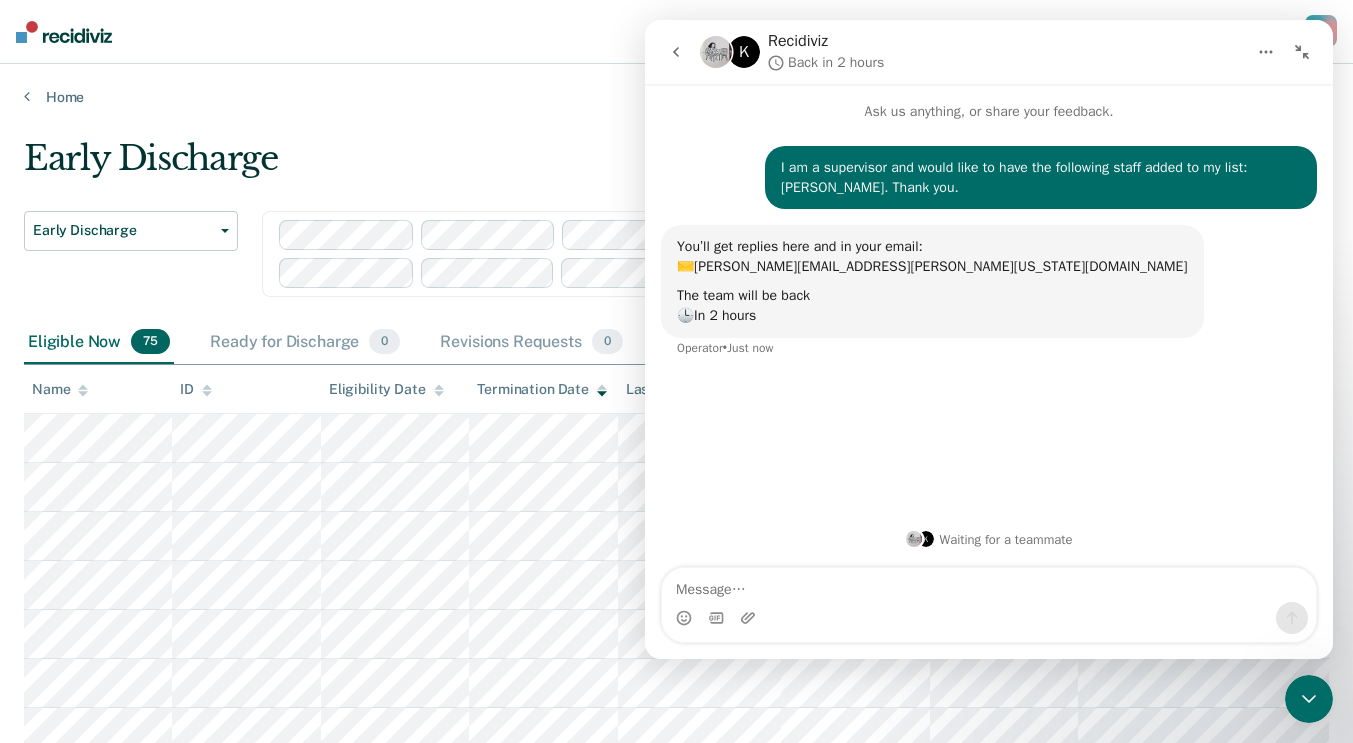 click at bounding box center [1302, 52] 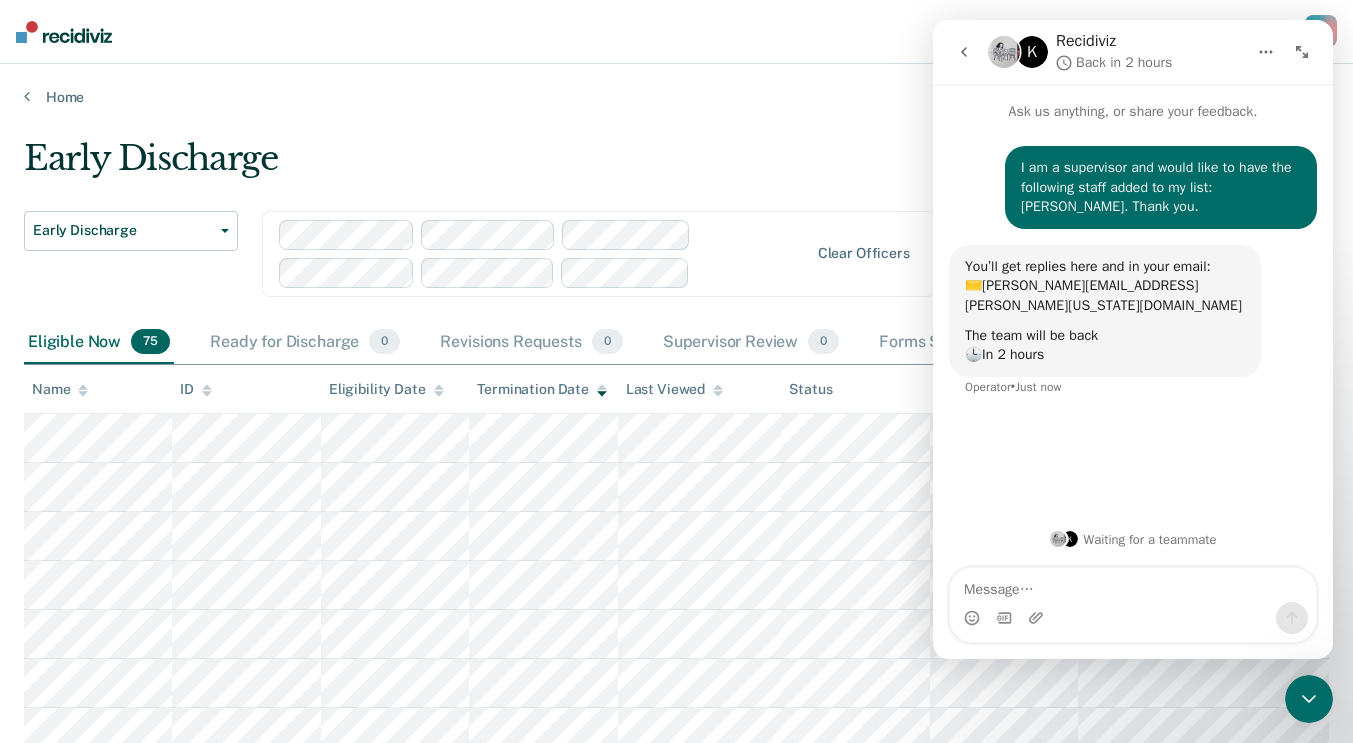 click 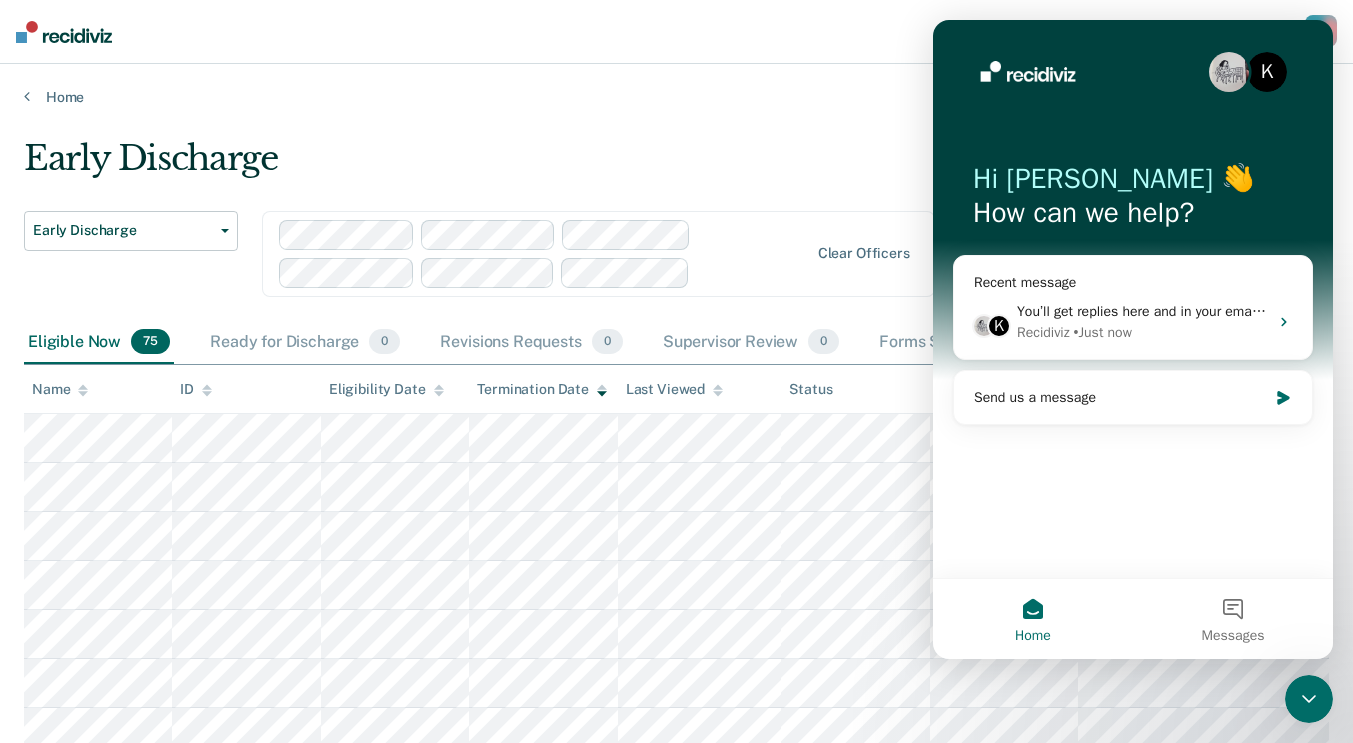 click on "Home" at bounding box center [676, 85] 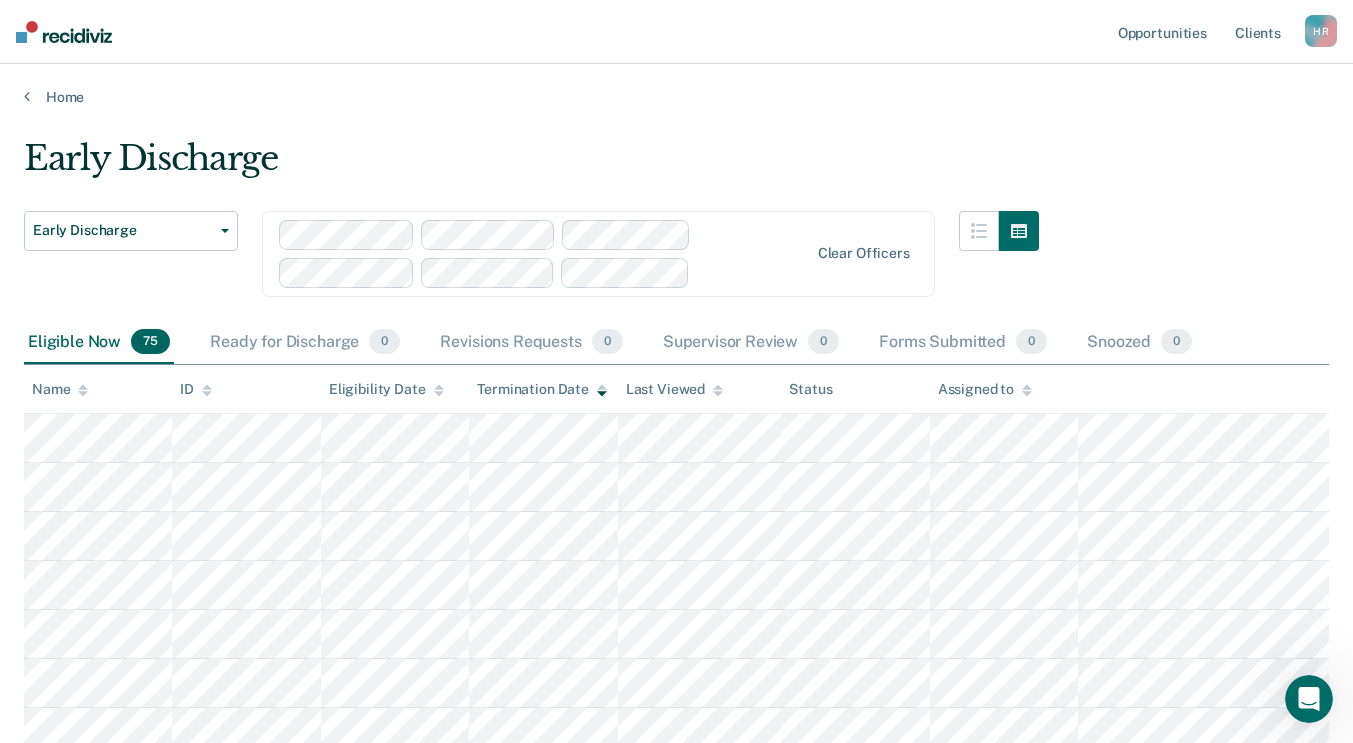 scroll, scrollTop: 0, scrollLeft: 0, axis: both 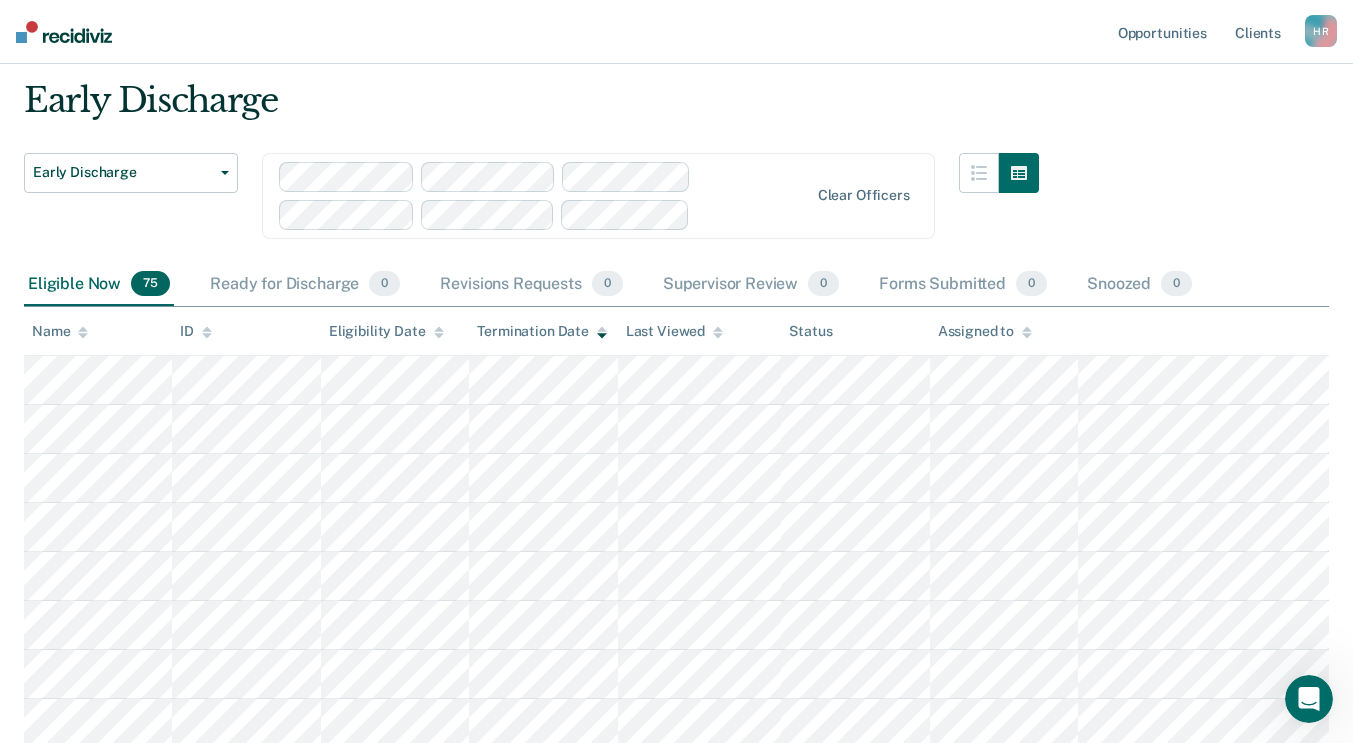 click 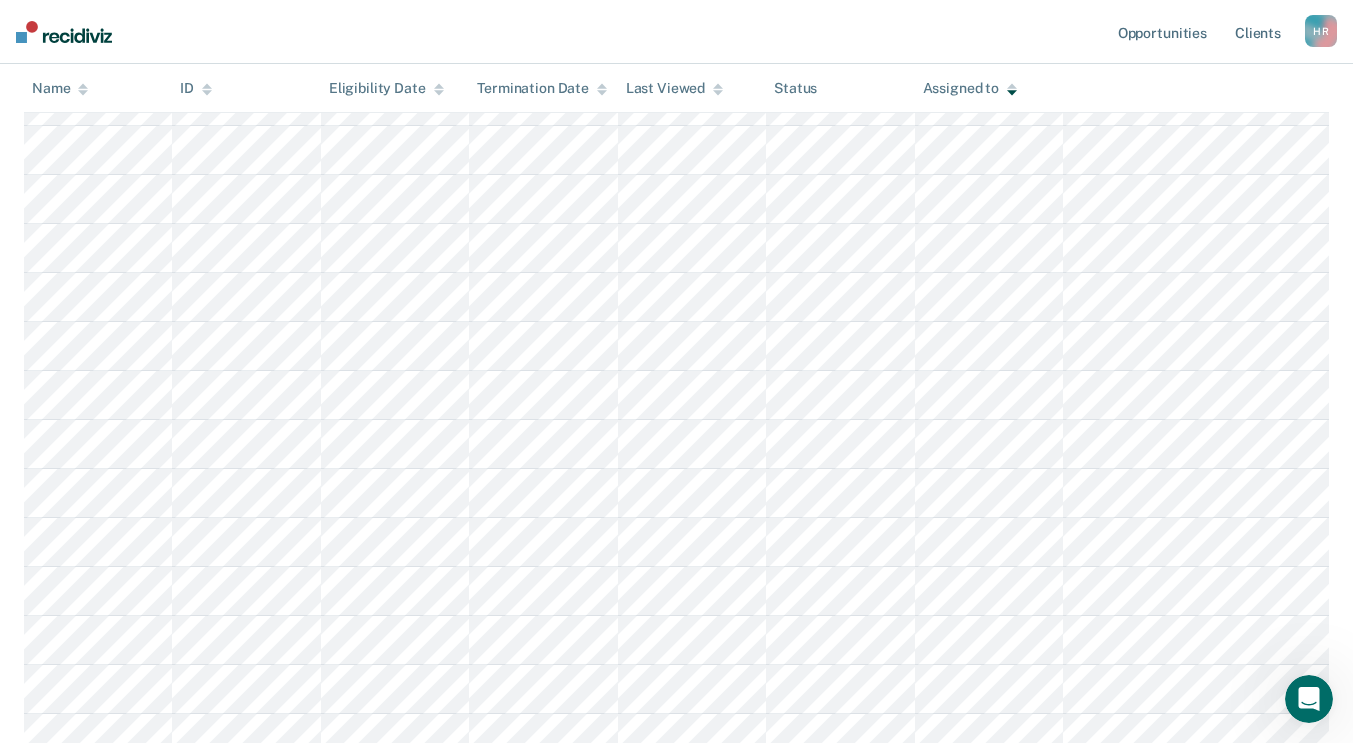 scroll, scrollTop: 546, scrollLeft: 0, axis: vertical 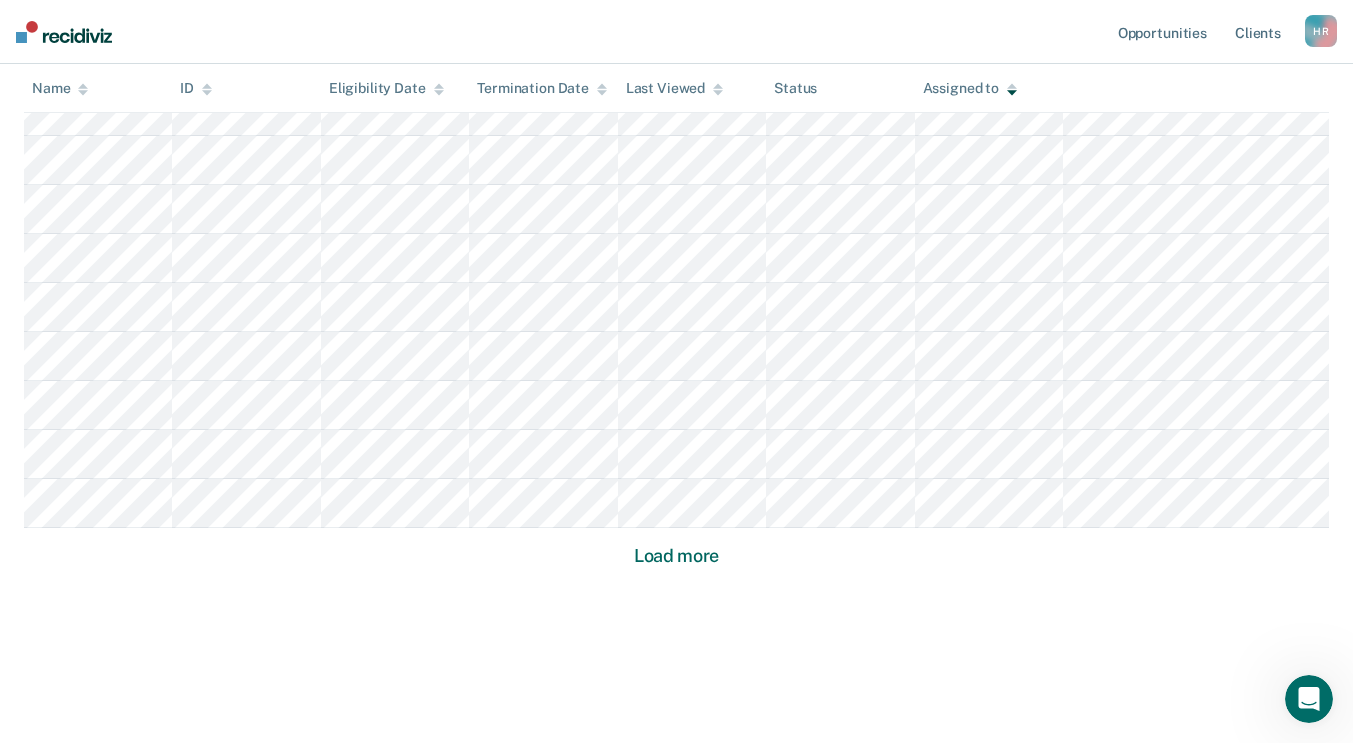 click on "Load more" at bounding box center (676, 556) 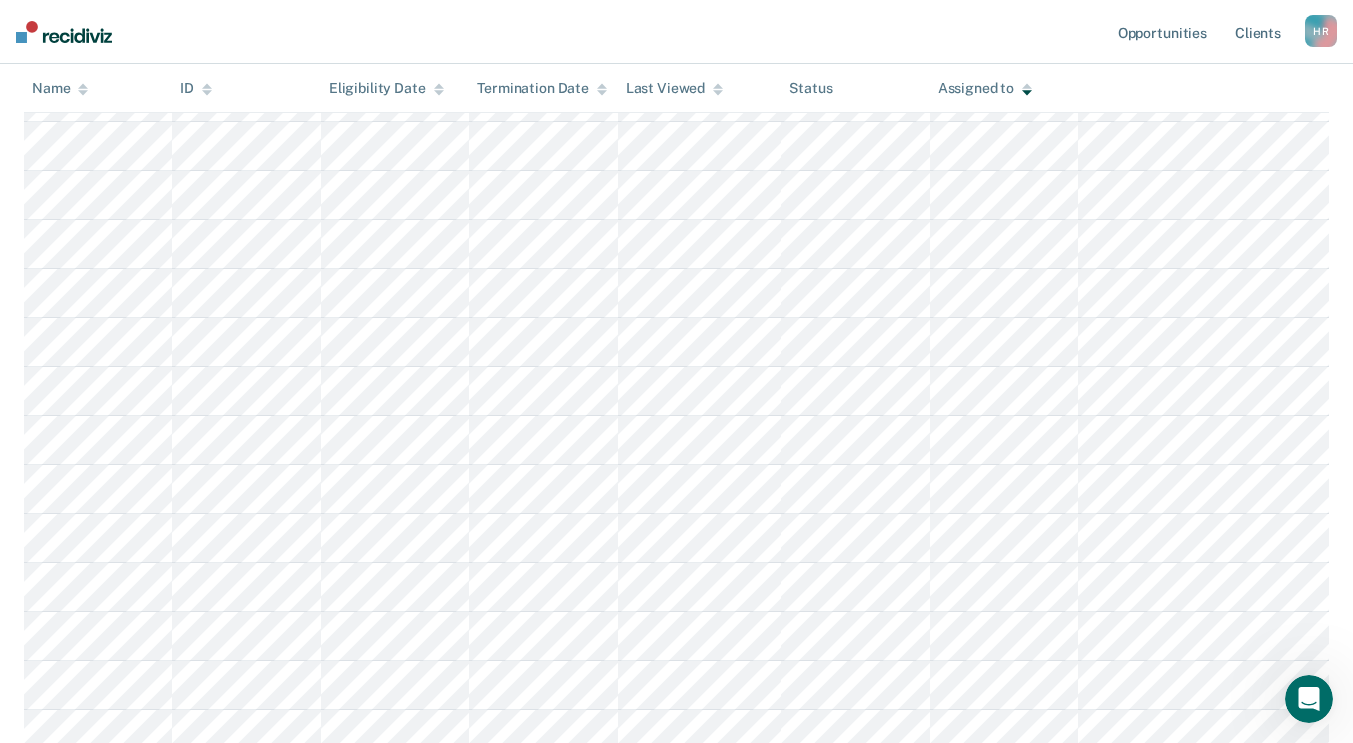 scroll, scrollTop: 2491, scrollLeft: 0, axis: vertical 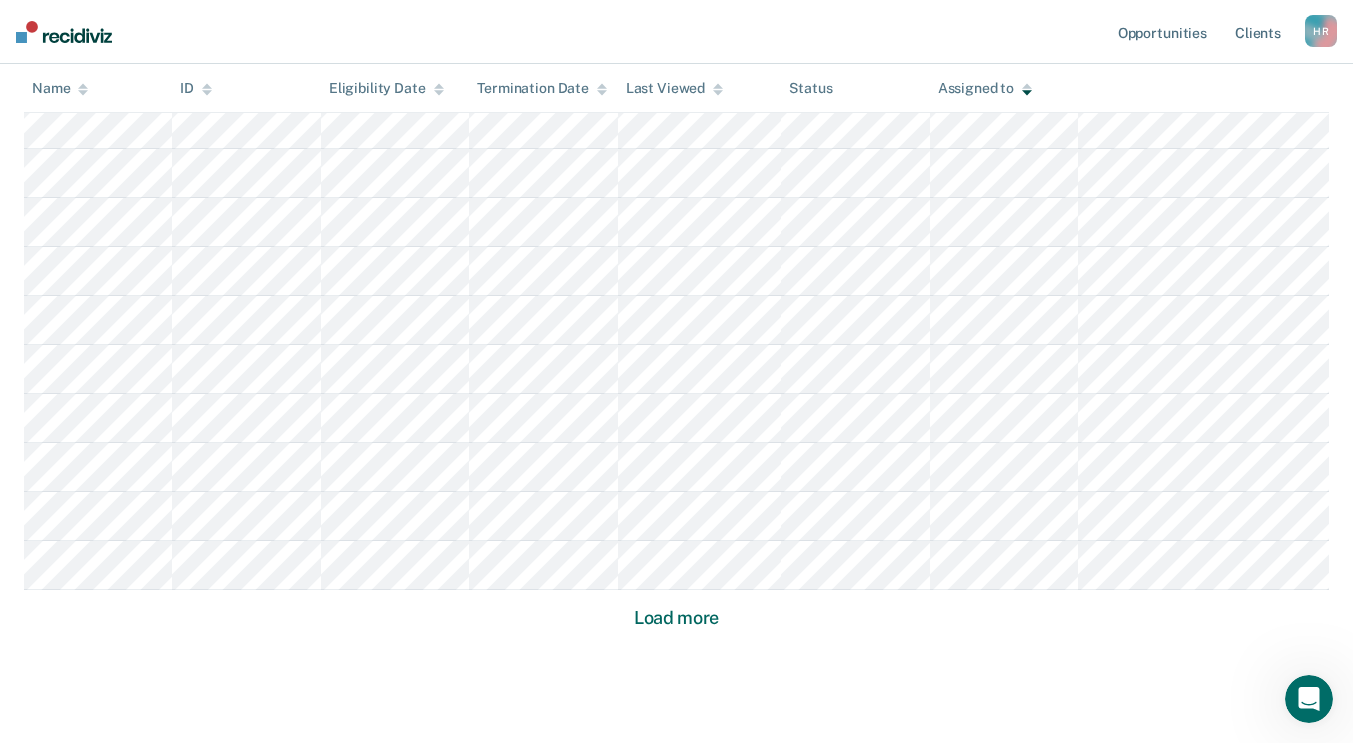 click on "Load more" at bounding box center (676, 618) 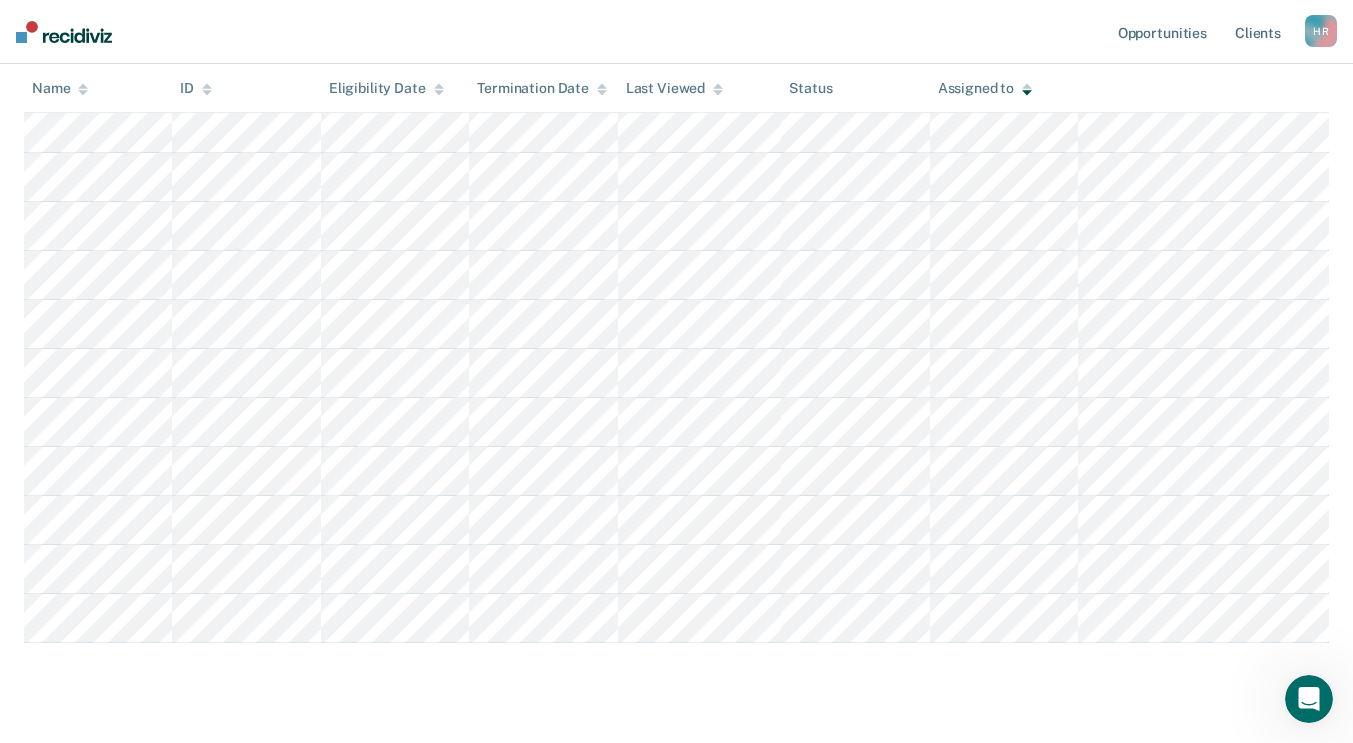 scroll, scrollTop: 3461, scrollLeft: 0, axis: vertical 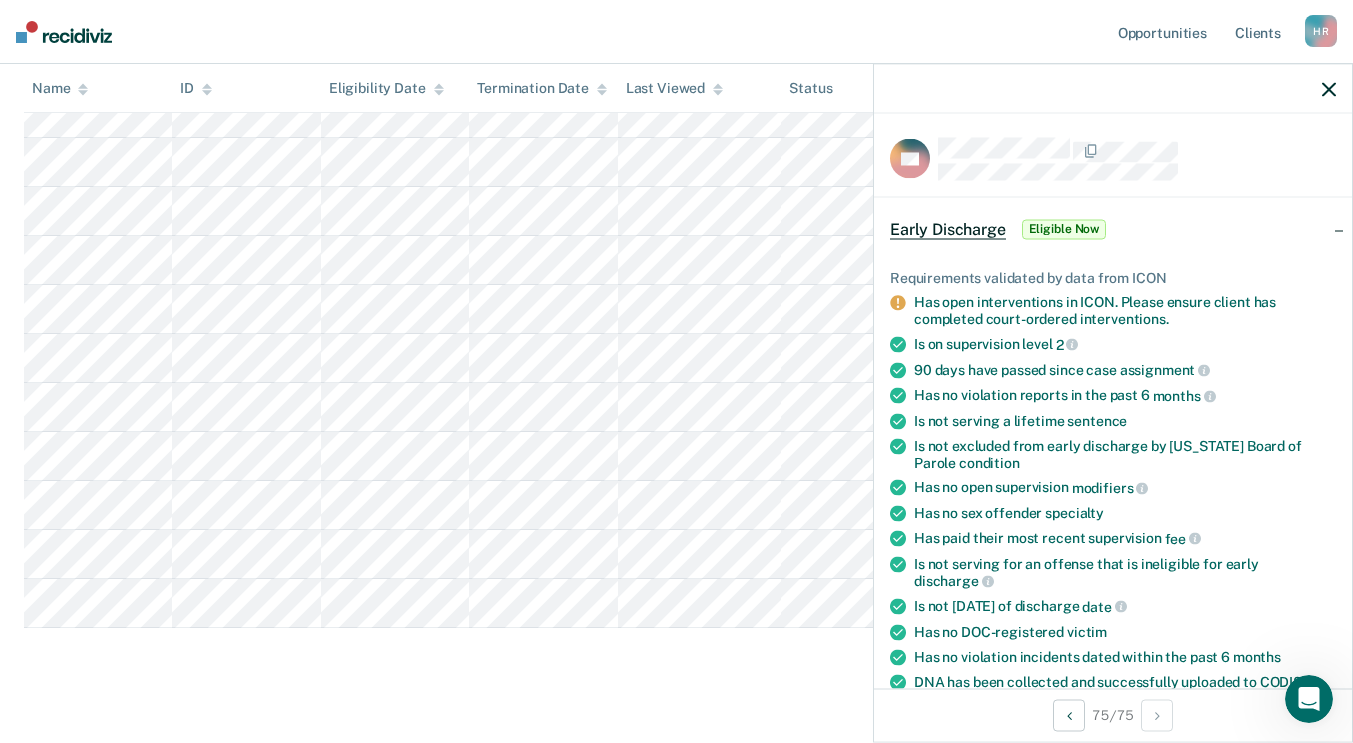 click 